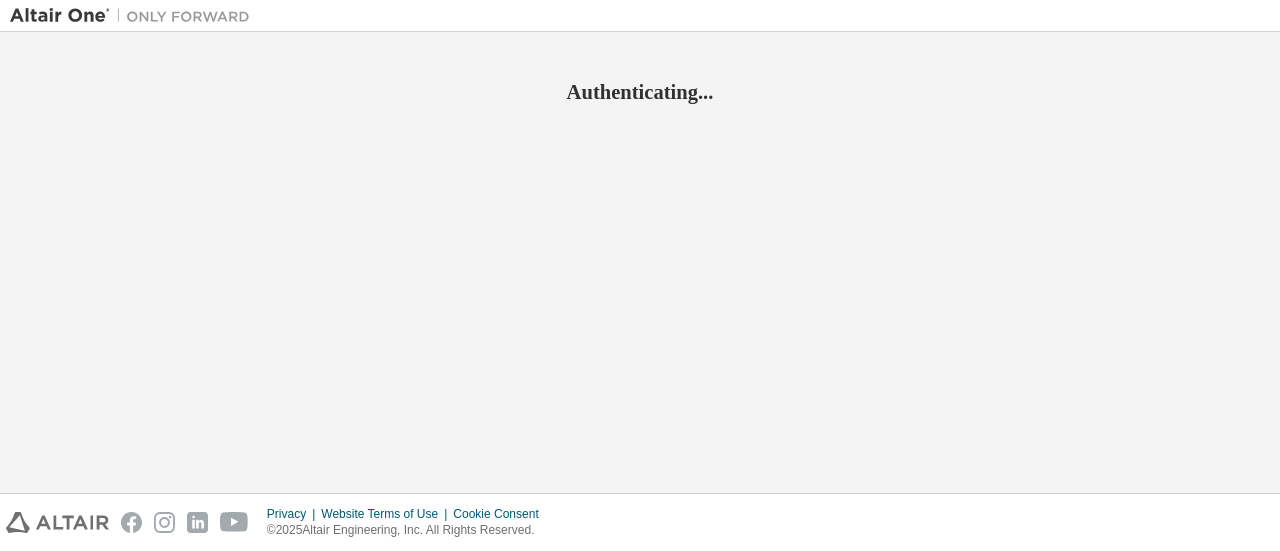 scroll, scrollTop: 0, scrollLeft: 0, axis: both 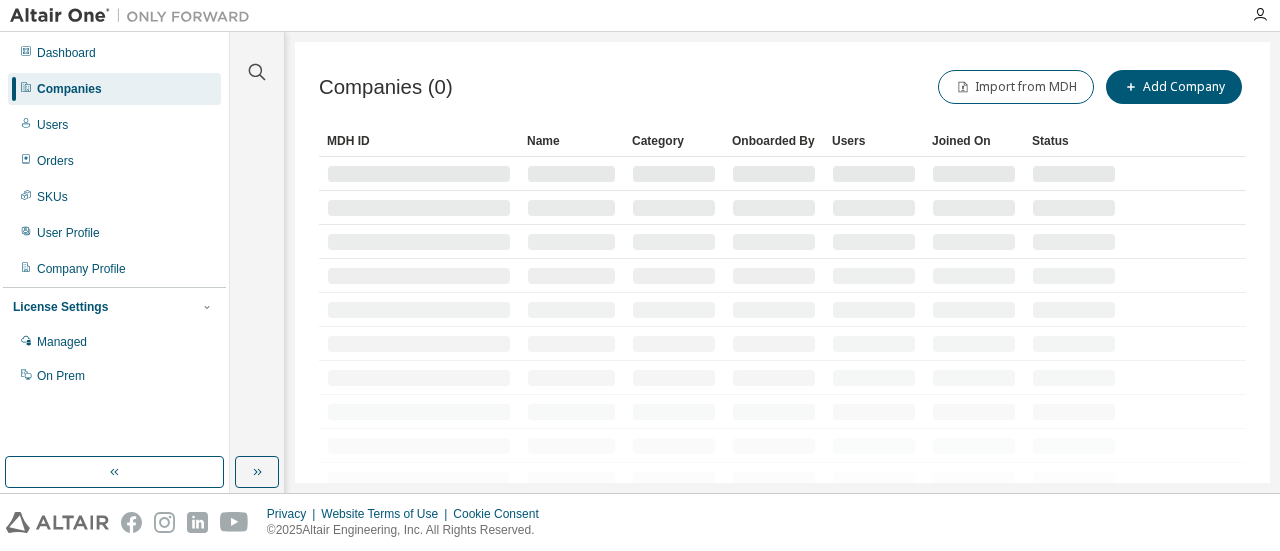 click on "Companies" at bounding box center (114, 89) 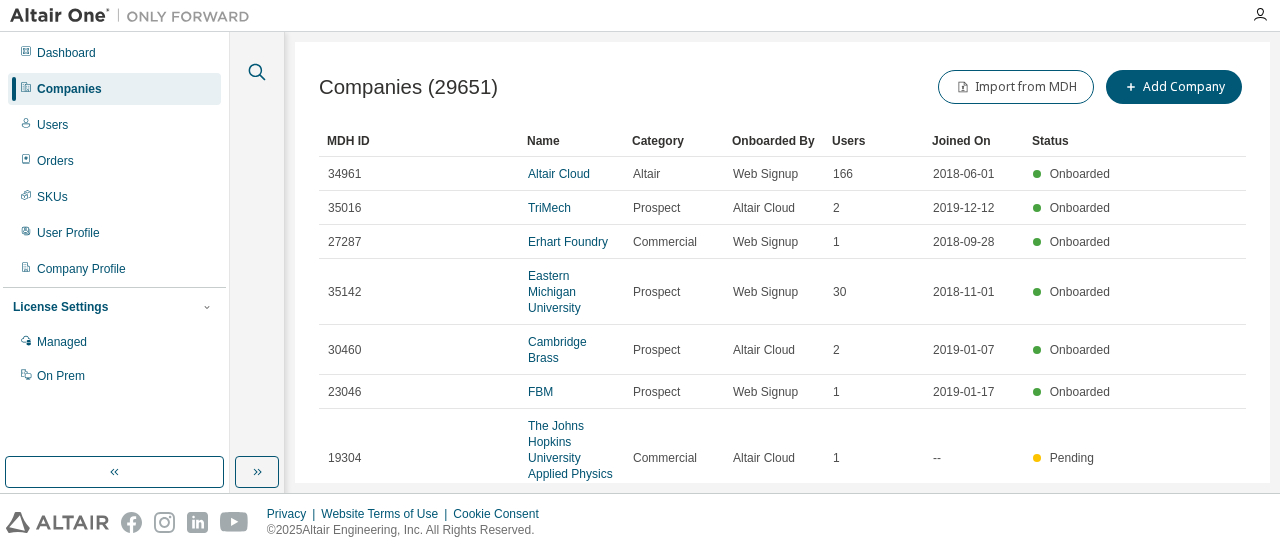 click 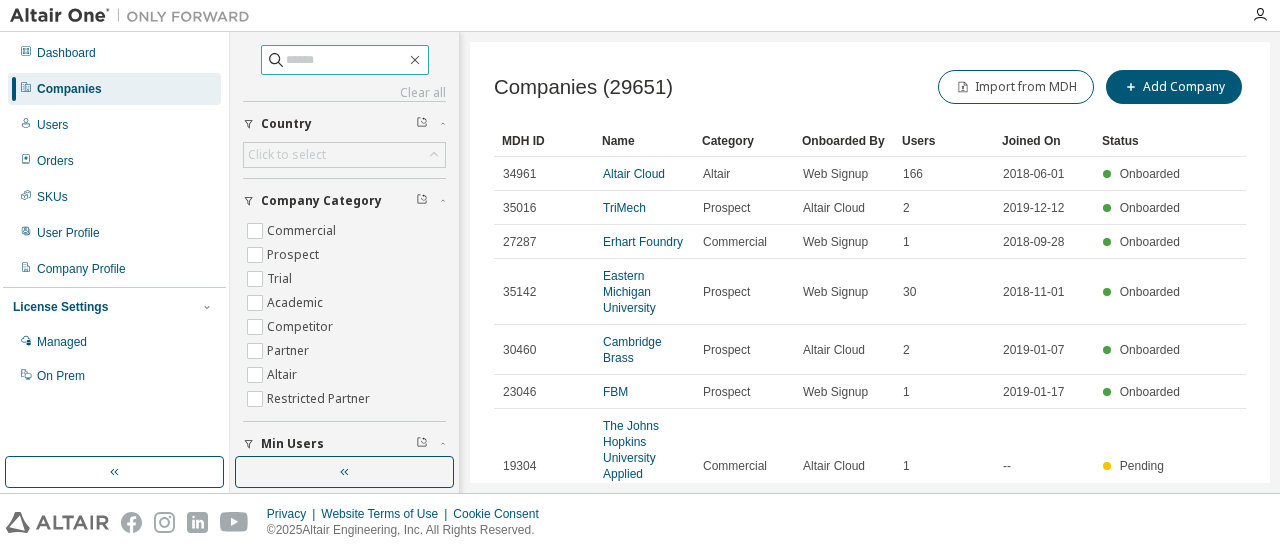 click at bounding box center (346, 60) 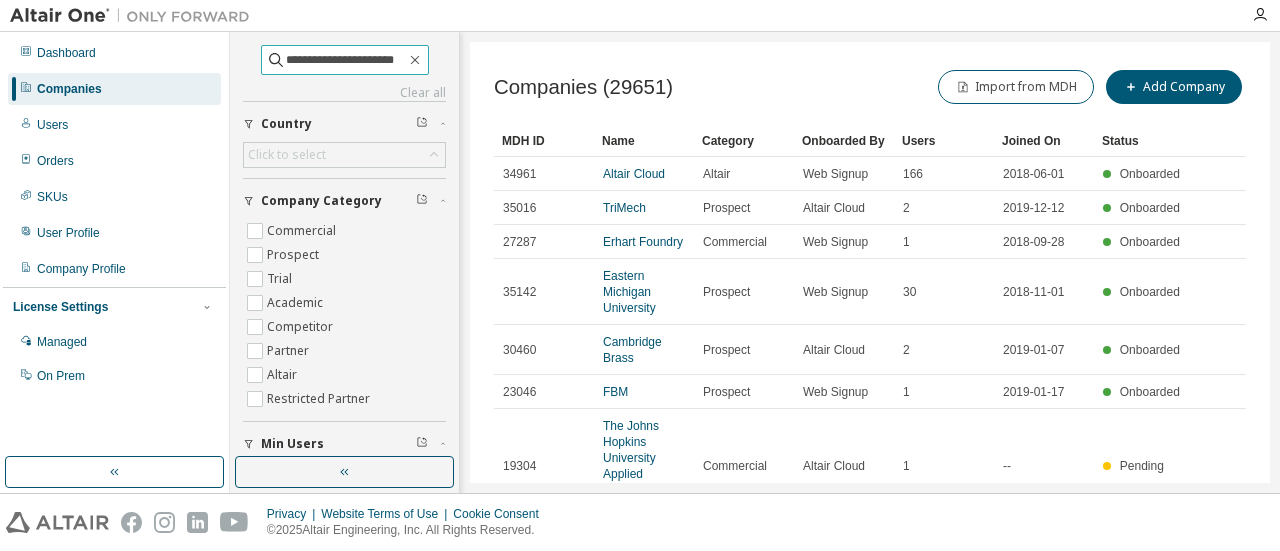 type on "**********" 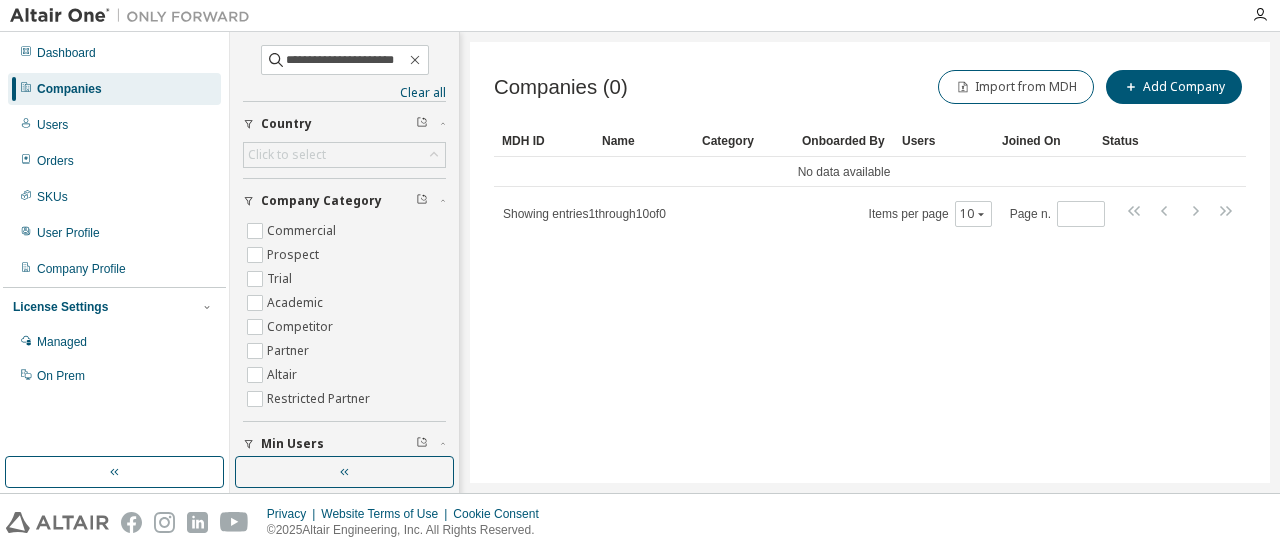 click on "Companies" at bounding box center (114, 89) 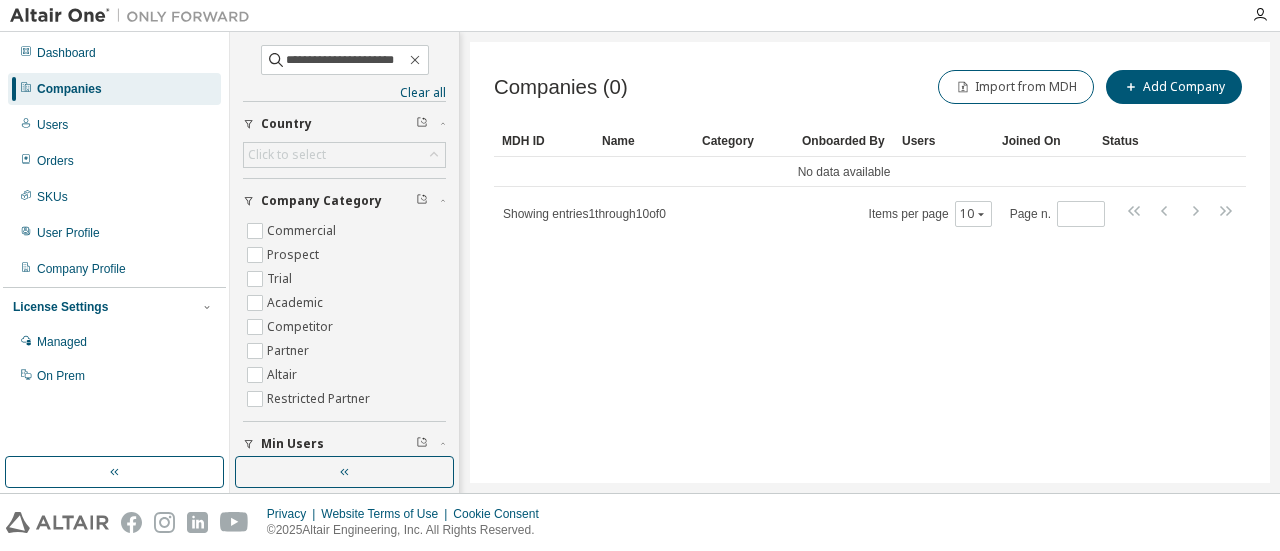 click on "Companies (0) Import from MDH Add Company Clear Load Save Save As Field Operator Value Select filter Select operand Add criteria Search MDH ID Name Category Onboarded By Users Joined On Status No data available Showing entries  1  through  10  of  0 Items per page 10 Page n. *" at bounding box center [870, 262] 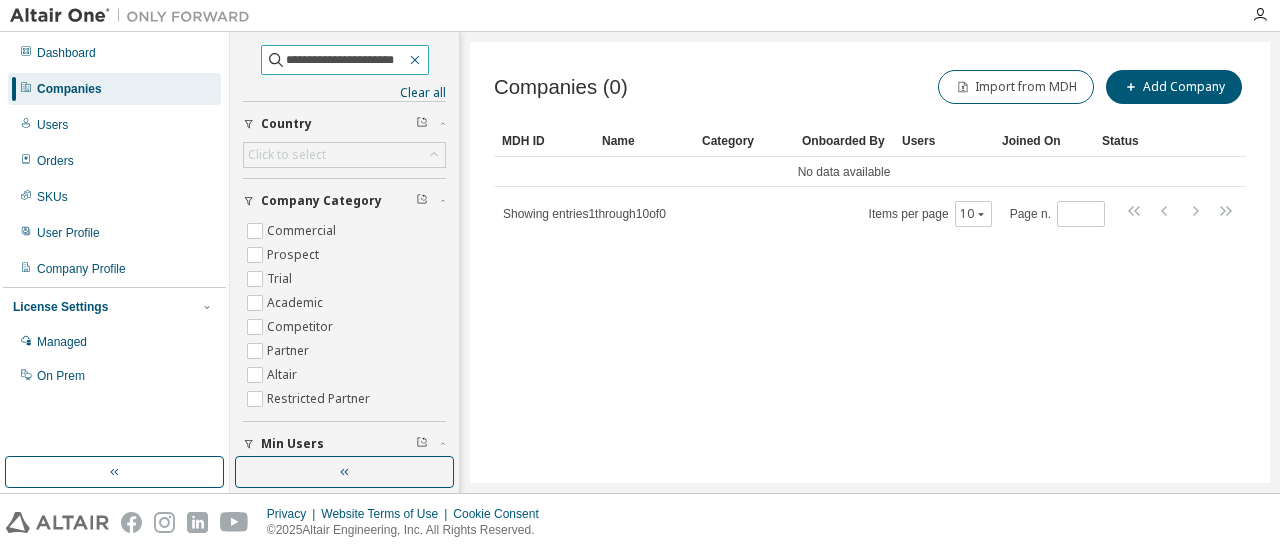 click 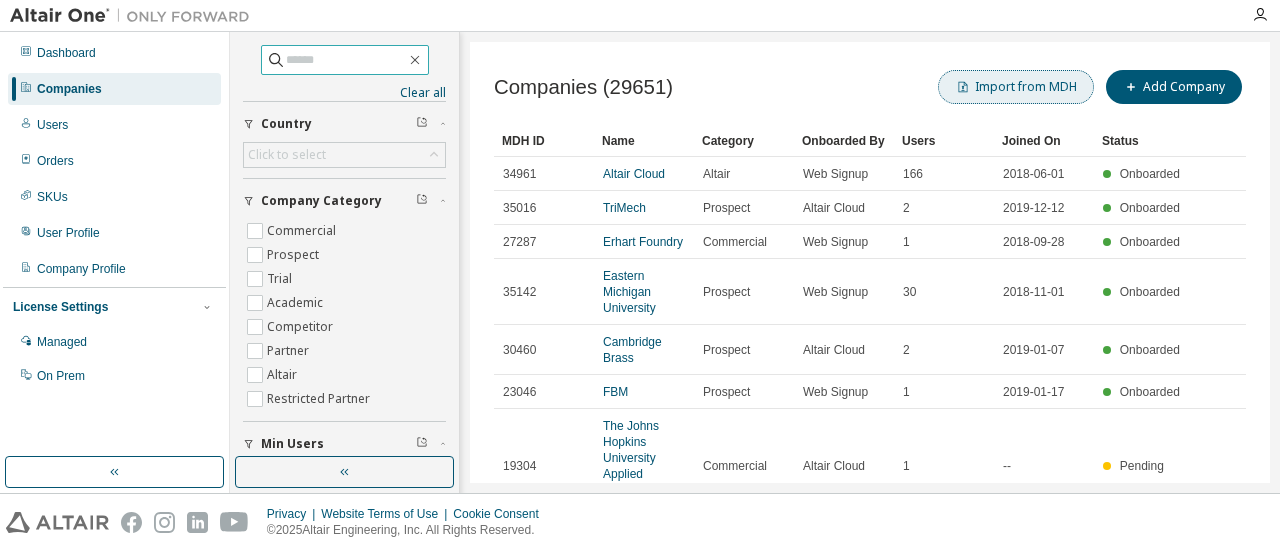 click 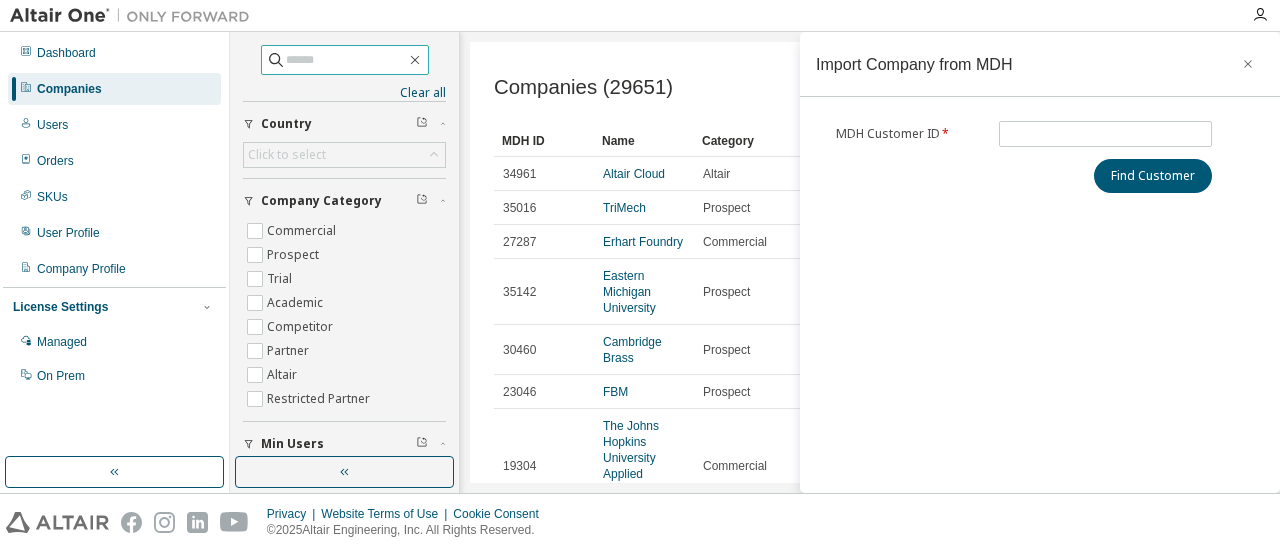 click on "Companies (29651) Import from [STATE] Add Company" at bounding box center [870, 87] 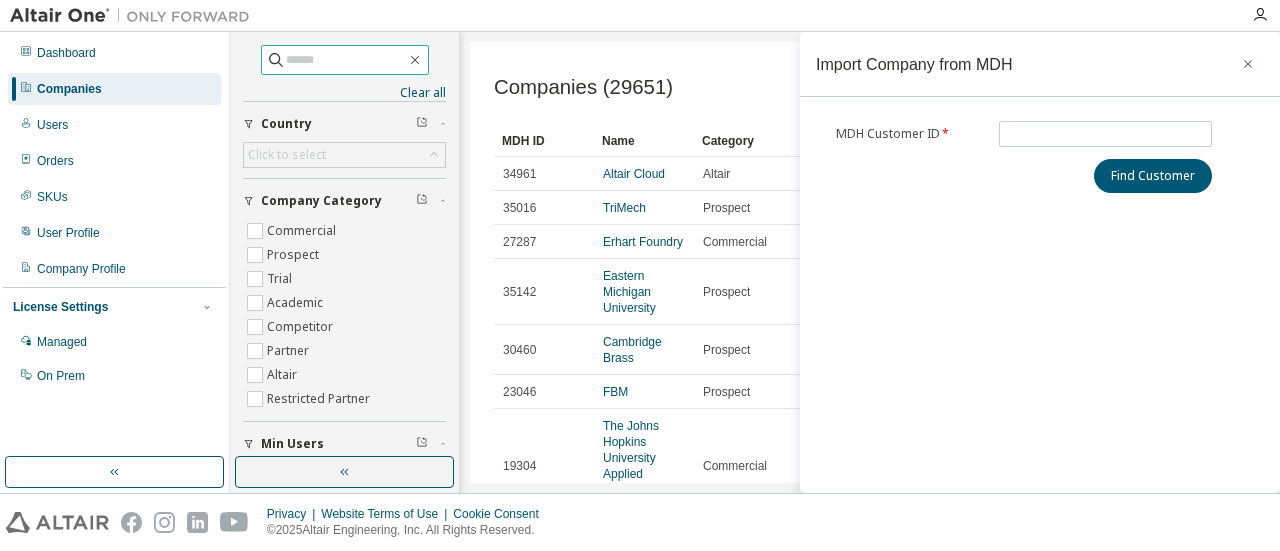 click at bounding box center (1248, 64) 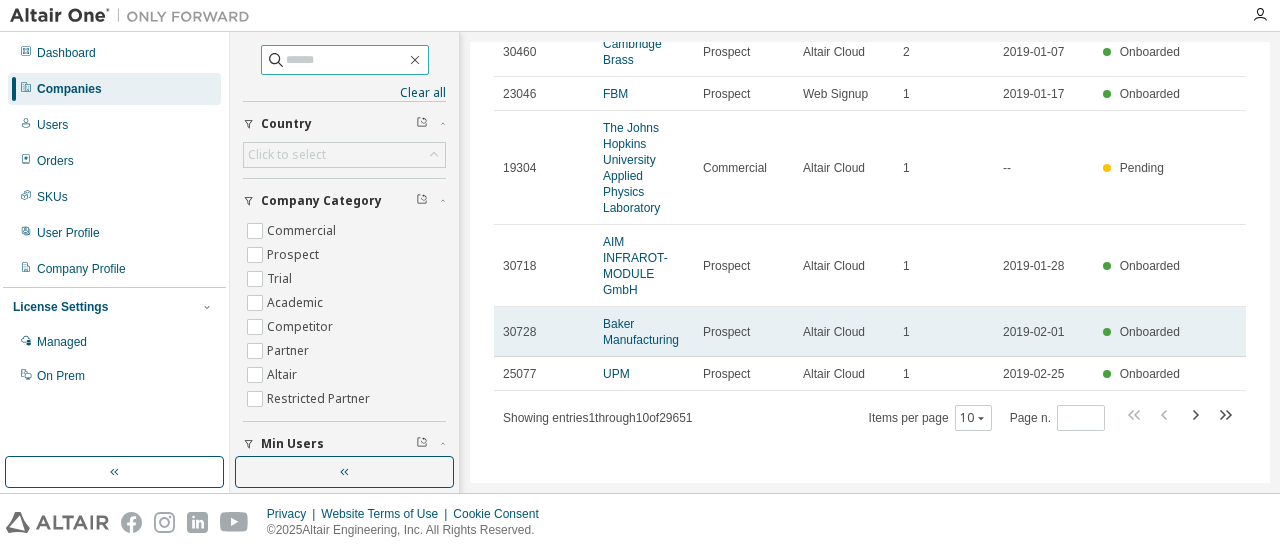 scroll, scrollTop: 0, scrollLeft: 0, axis: both 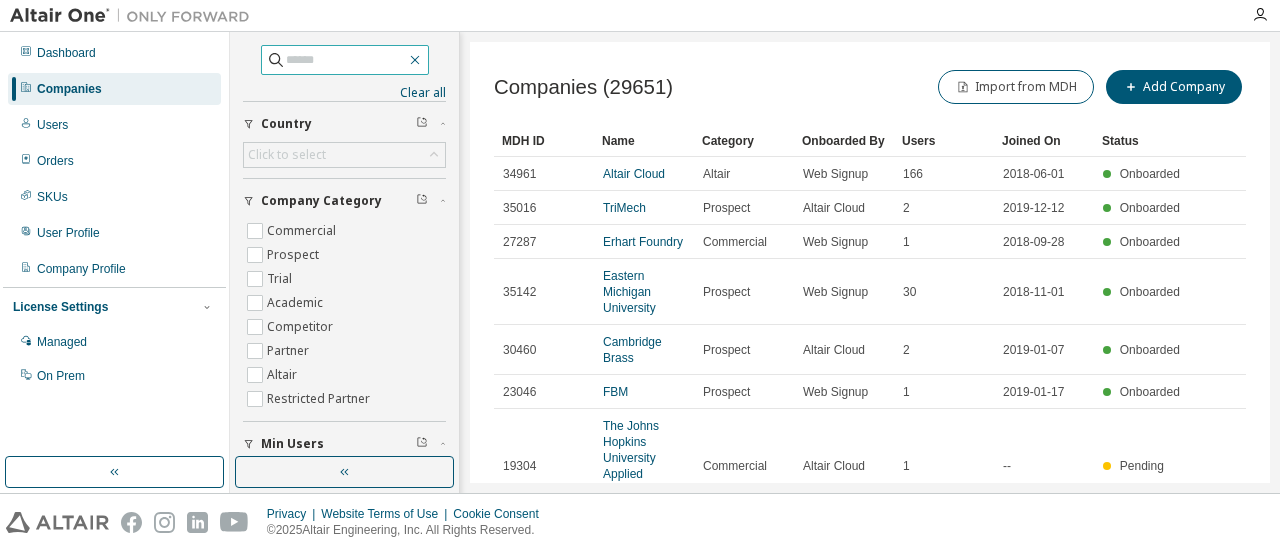 click 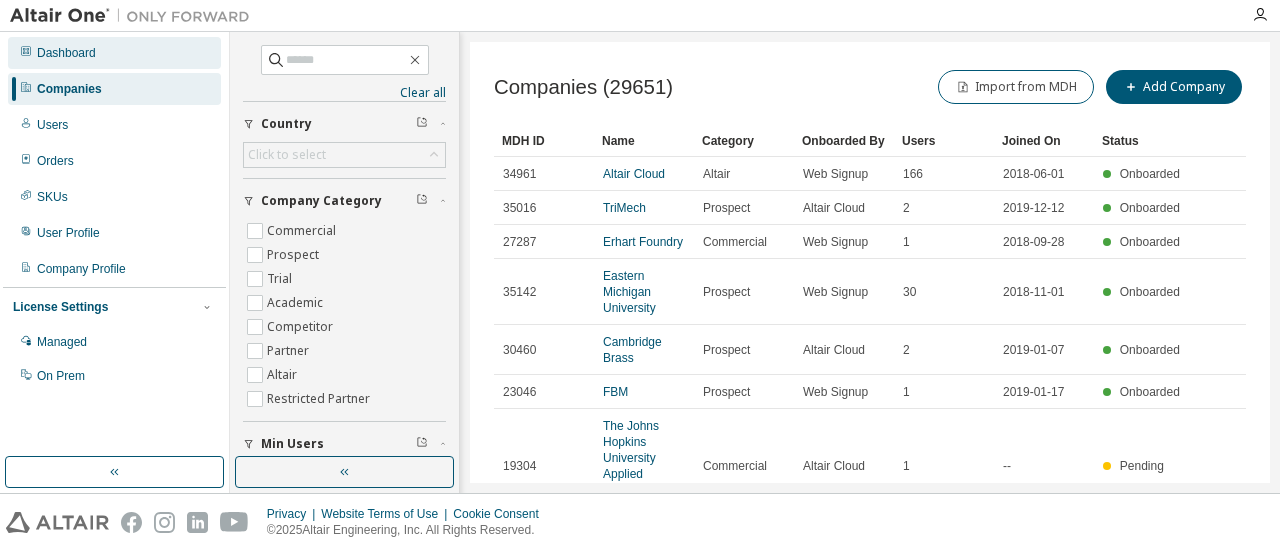 click on "Dashboard" at bounding box center (66, 53) 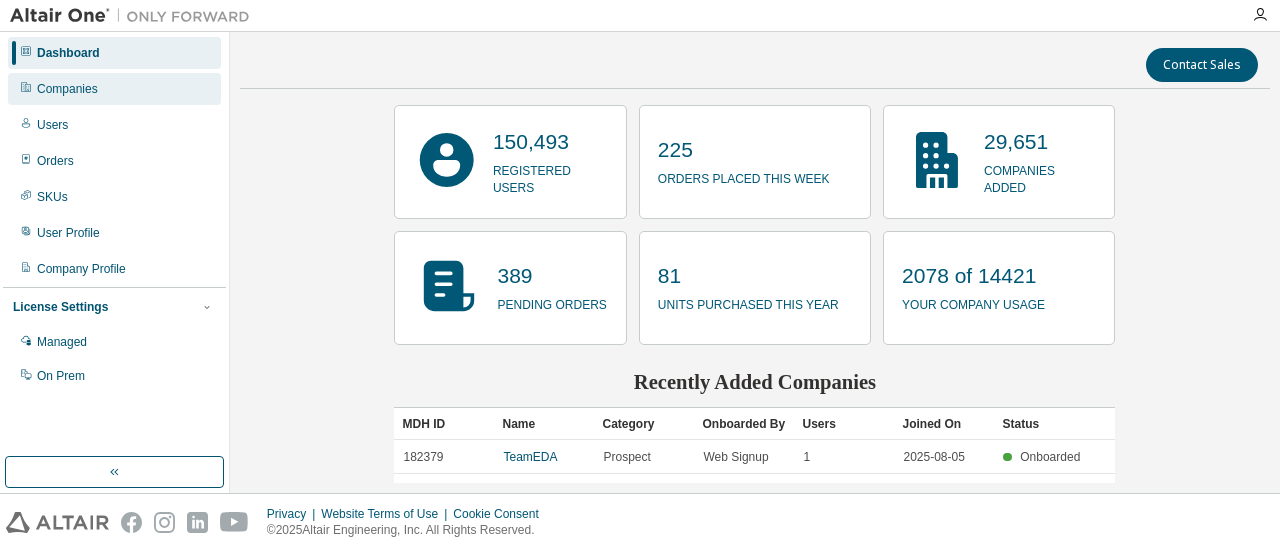 click on "Companies" at bounding box center (114, 89) 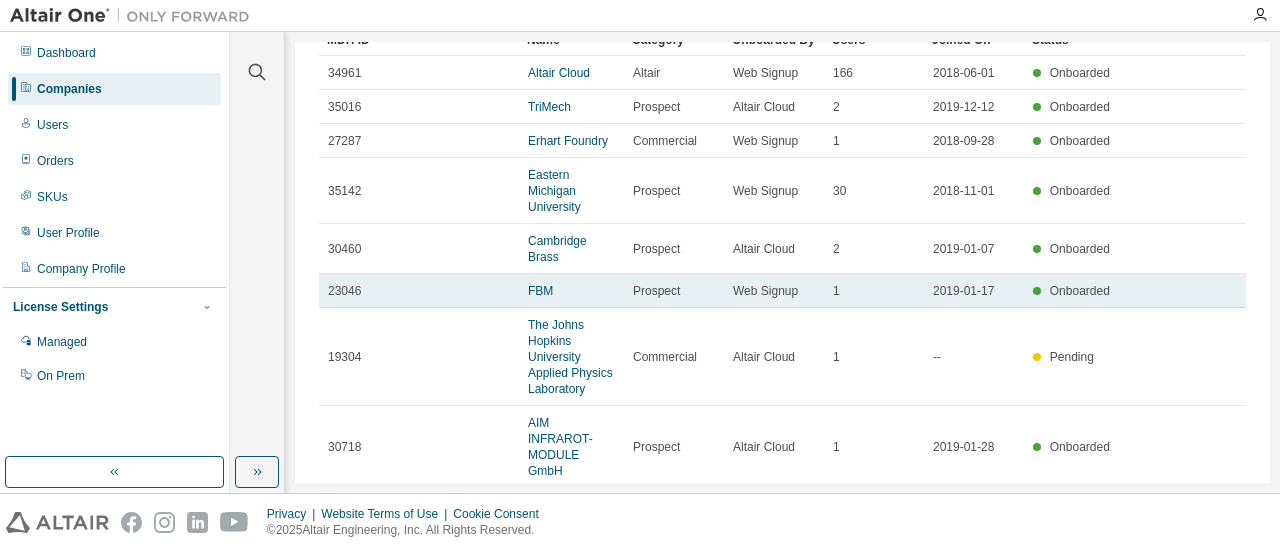 scroll, scrollTop: 0, scrollLeft: 0, axis: both 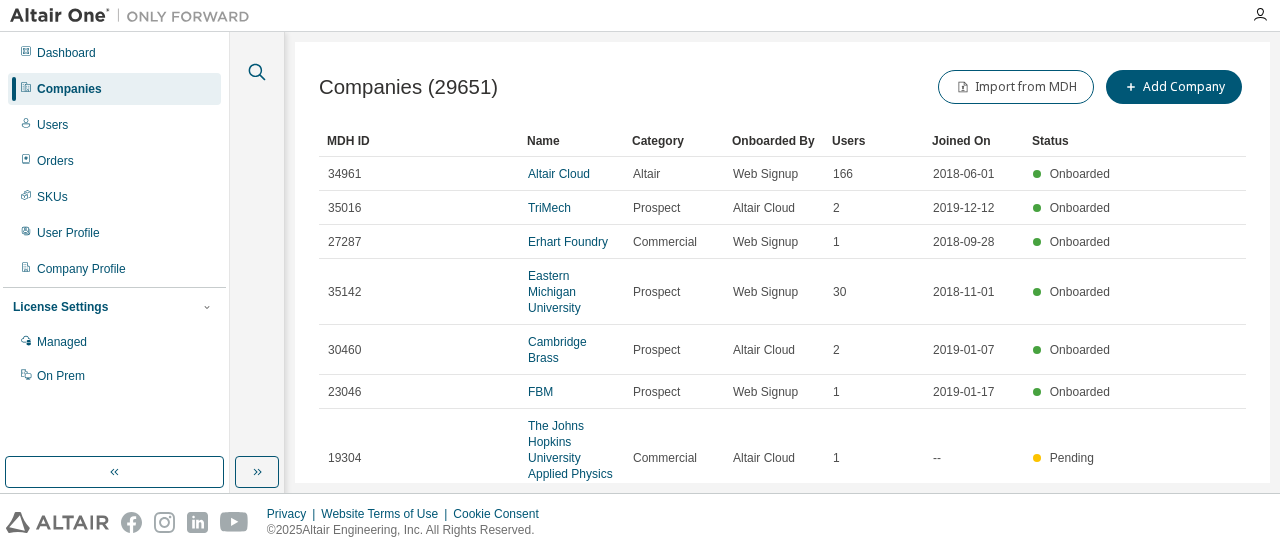 click 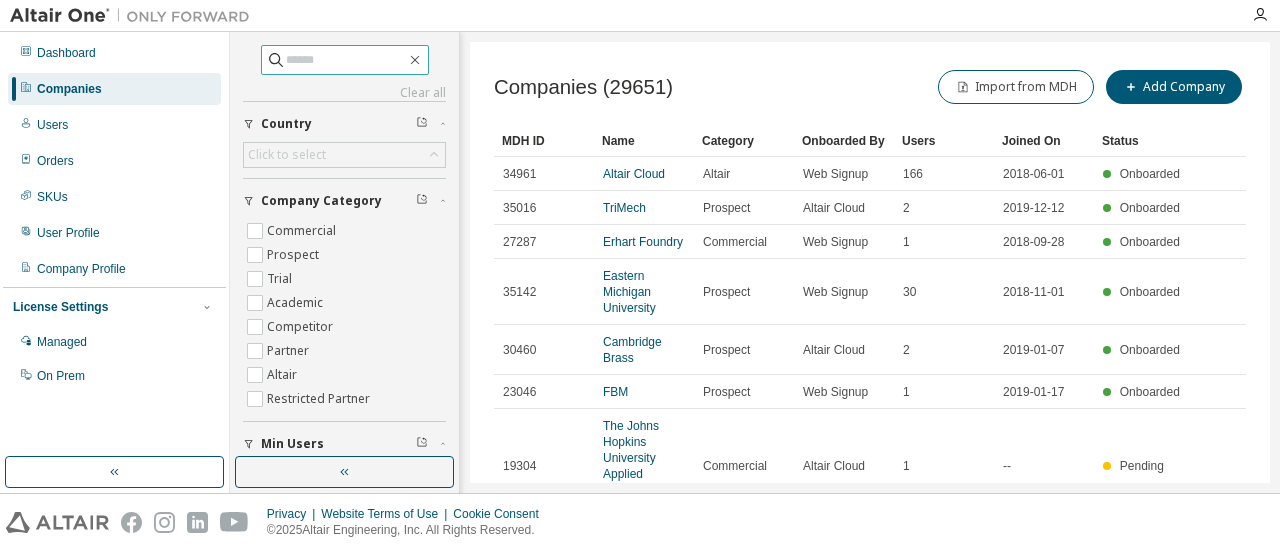 click at bounding box center (346, 60) 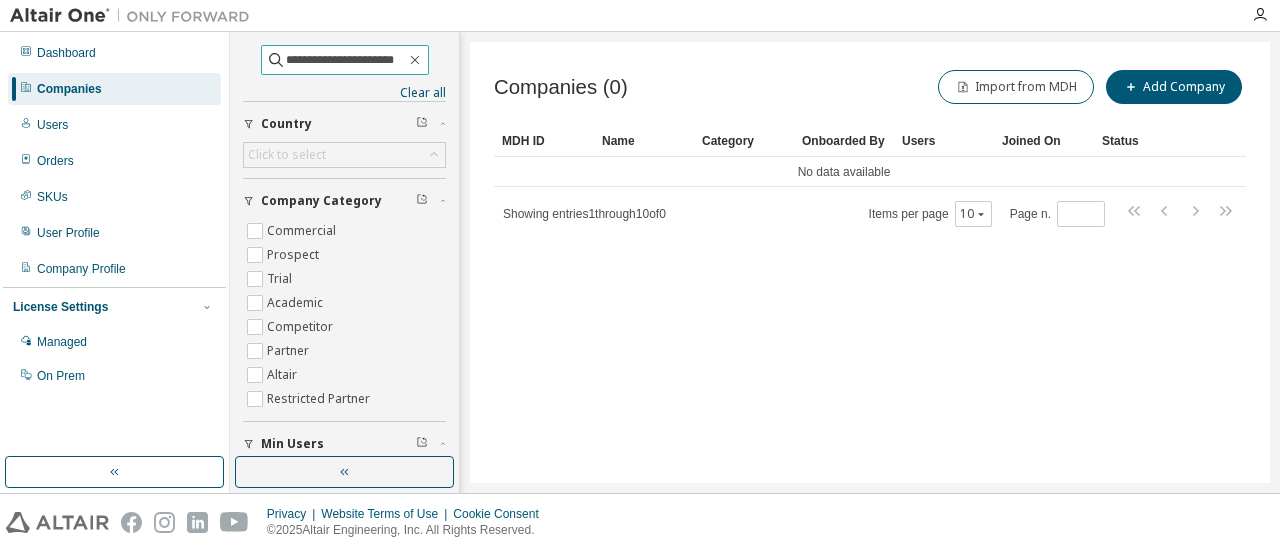drag, startPoint x: 311, startPoint y: 63, endPoint x: 440, endPoint y: 67, distance: 129.062 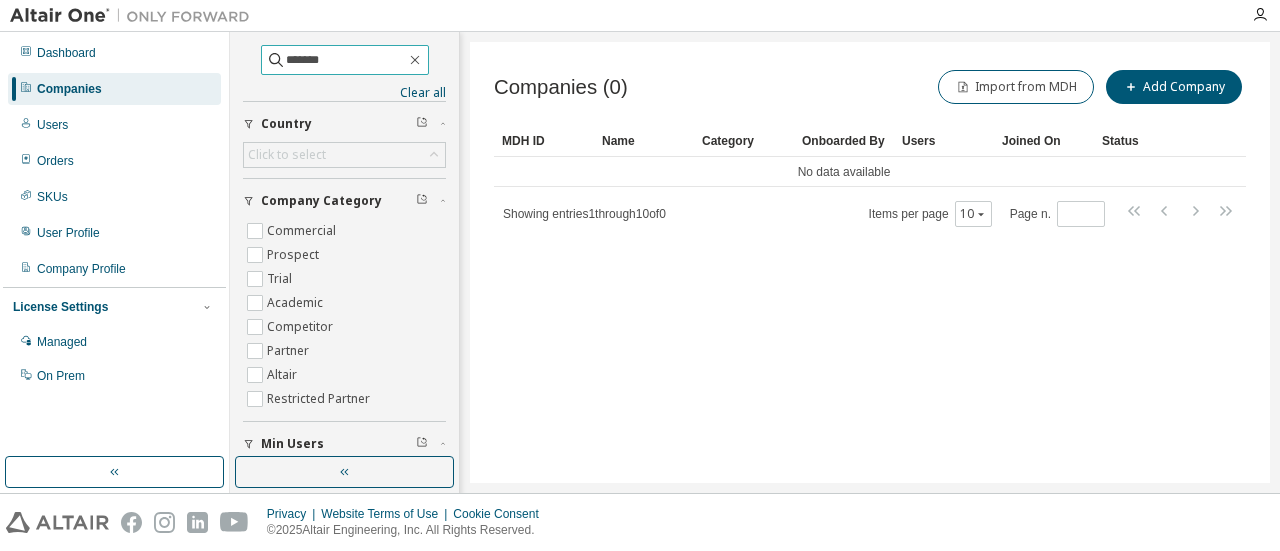 type on "*******" 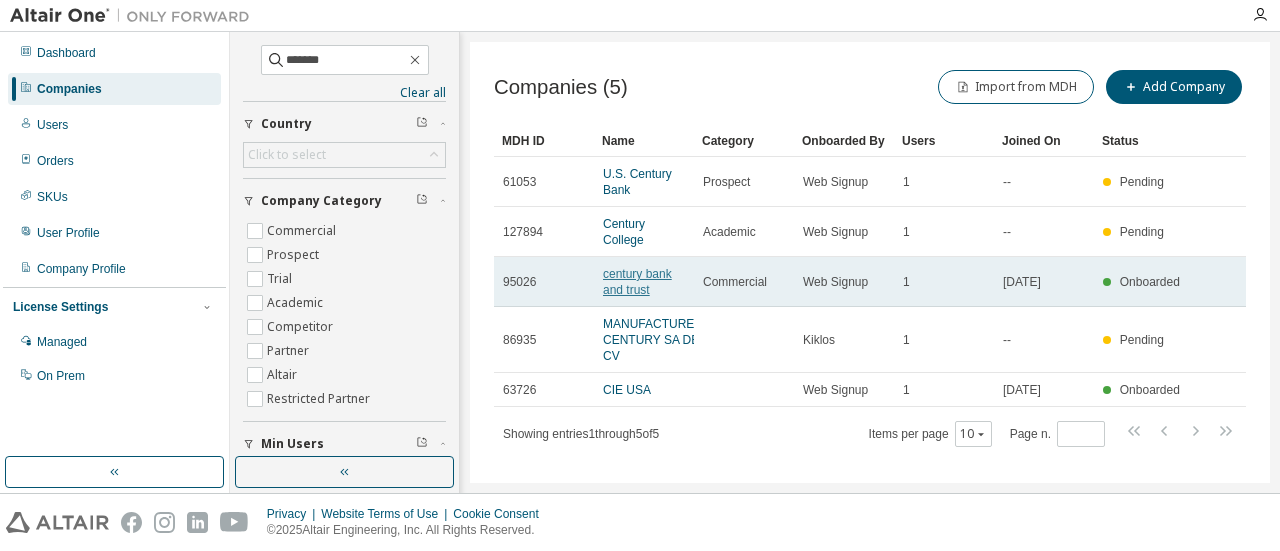 click on "century bank and trust" at bounding box center [637, 282] 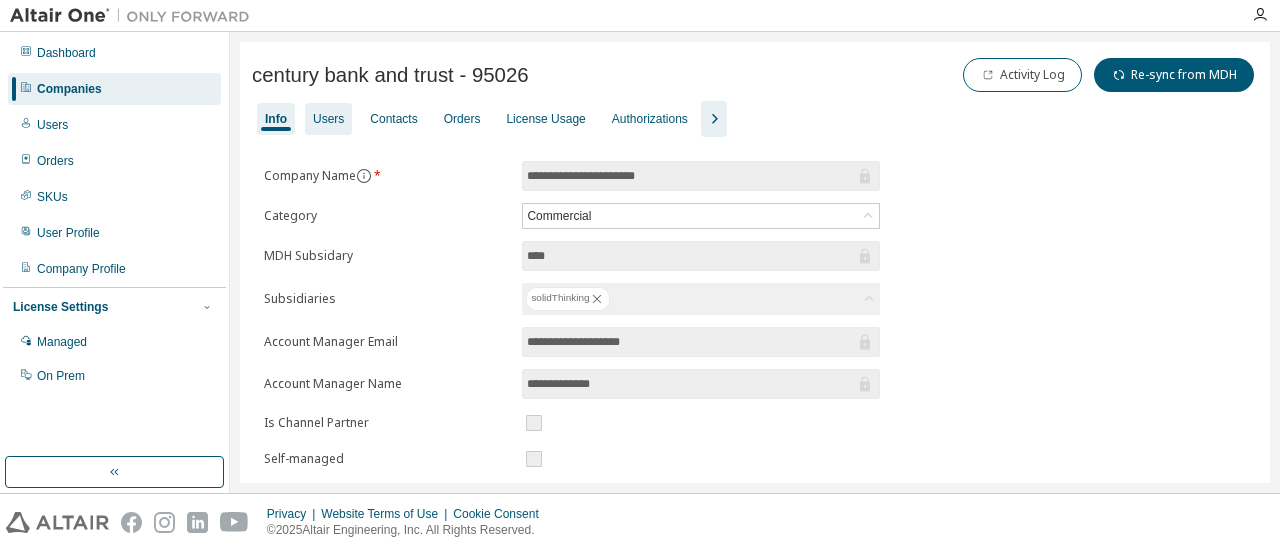 click on "Users" at bounding box center [328, 119] 